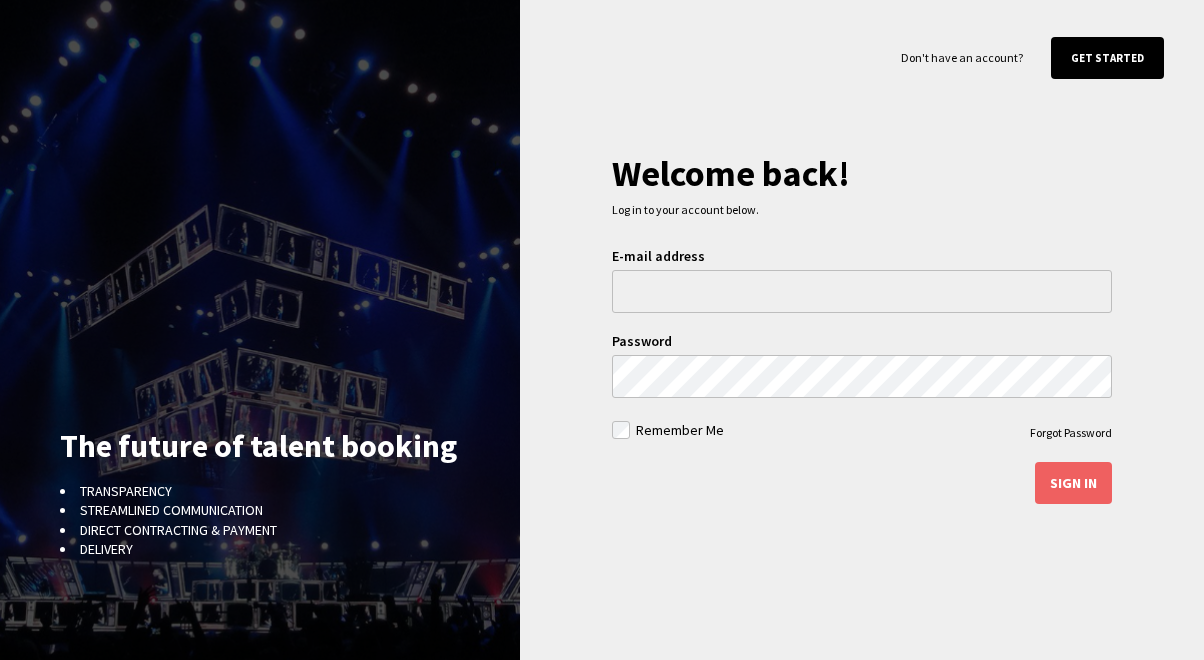 scroll, scrollTop: 0, scrollLeft: 0, axis: both 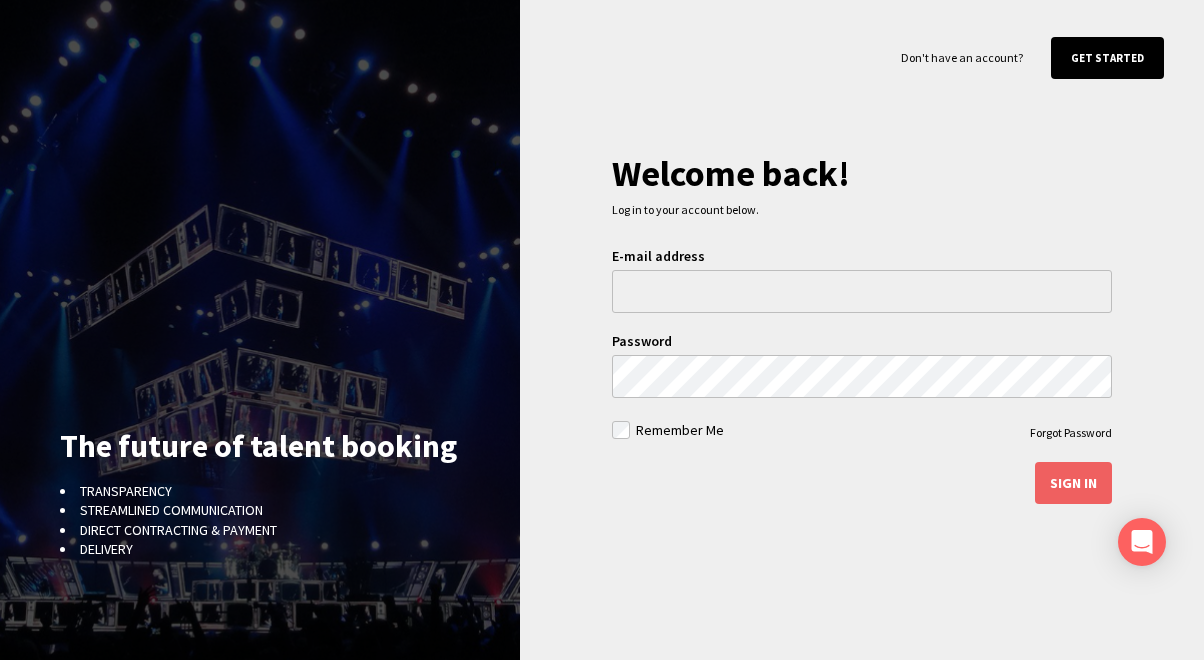 click on "E-mail address" at bounding box center (862, 256) 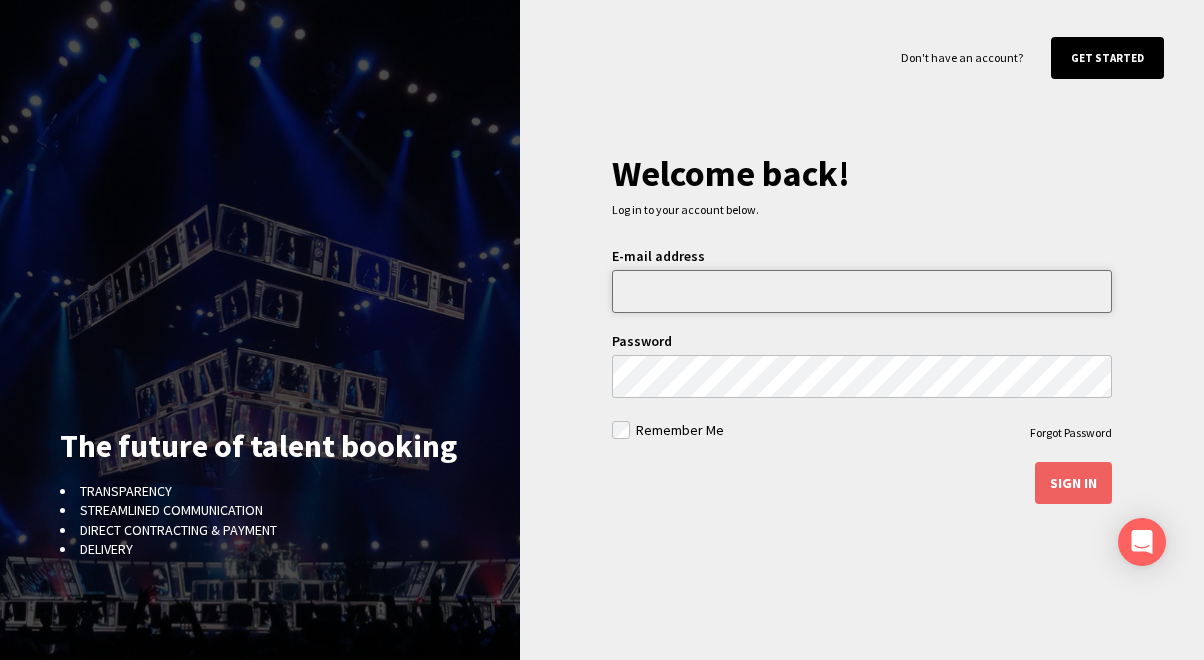 click at bounding box center [862, 291] 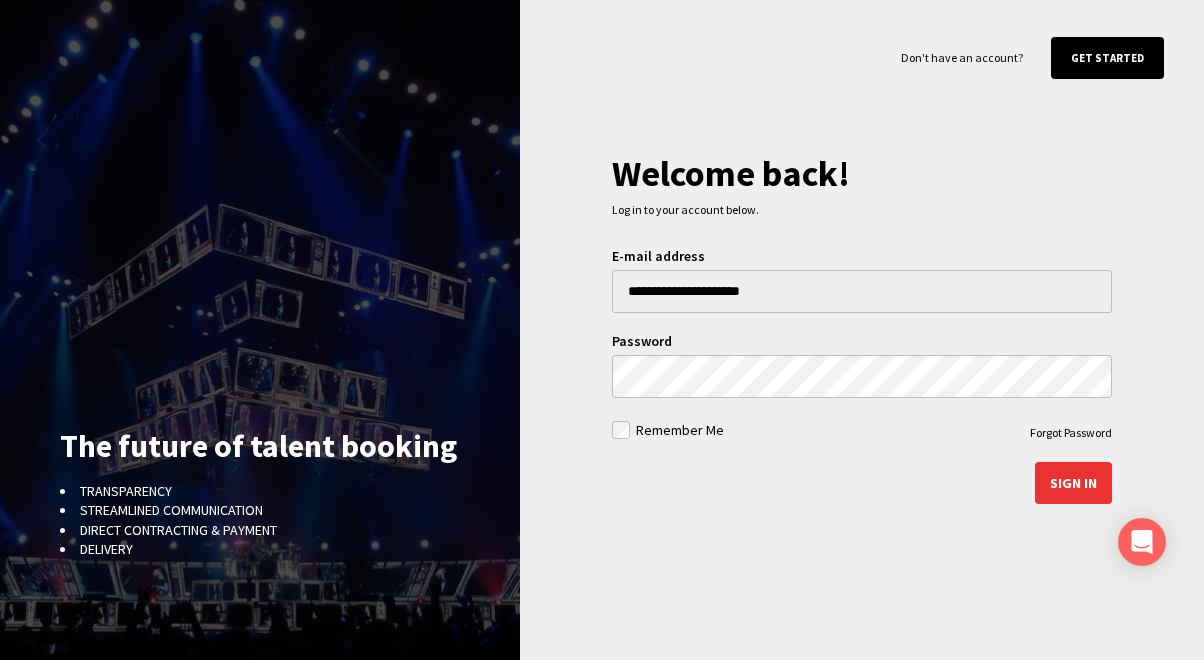 click on "Sign in" at bounding box center (1073, 483) 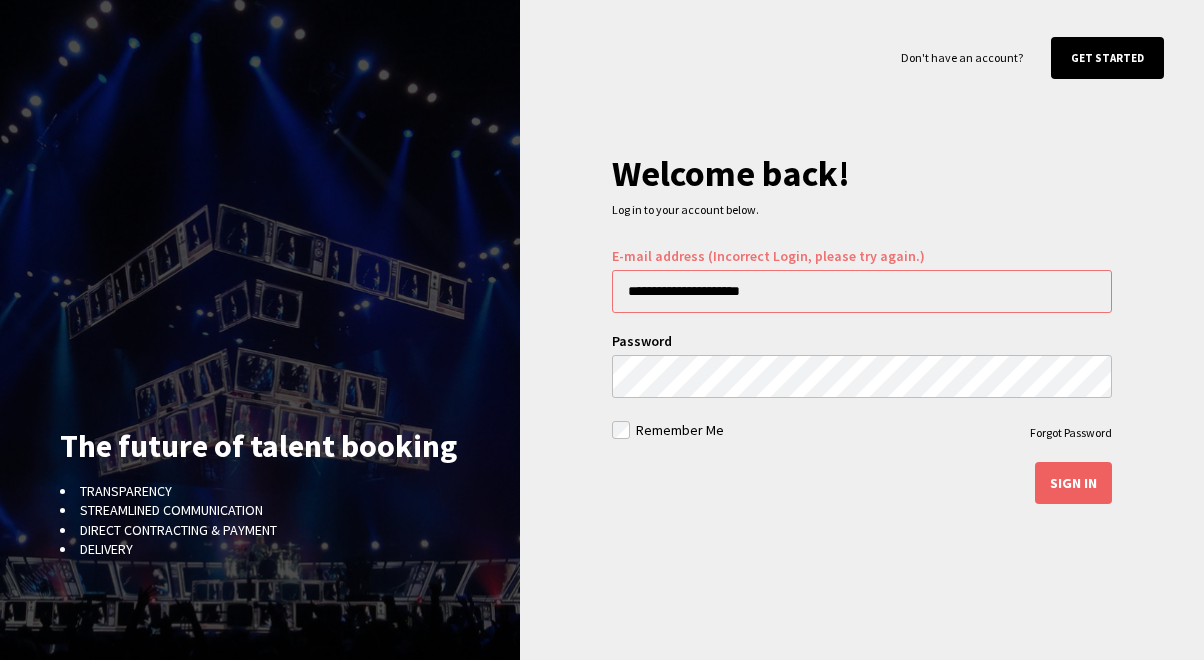 scroll, scrollTop: 0, scrollLeft: 0, axis: both 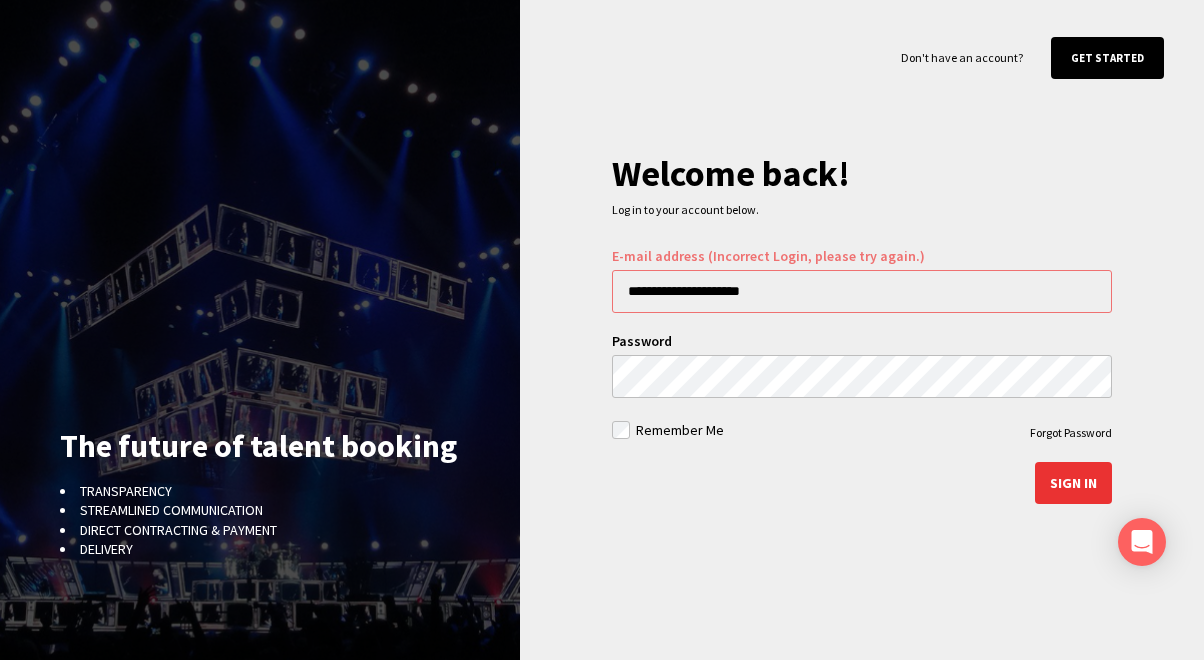 click on "Sign in" at bounding box center [1073, 483] 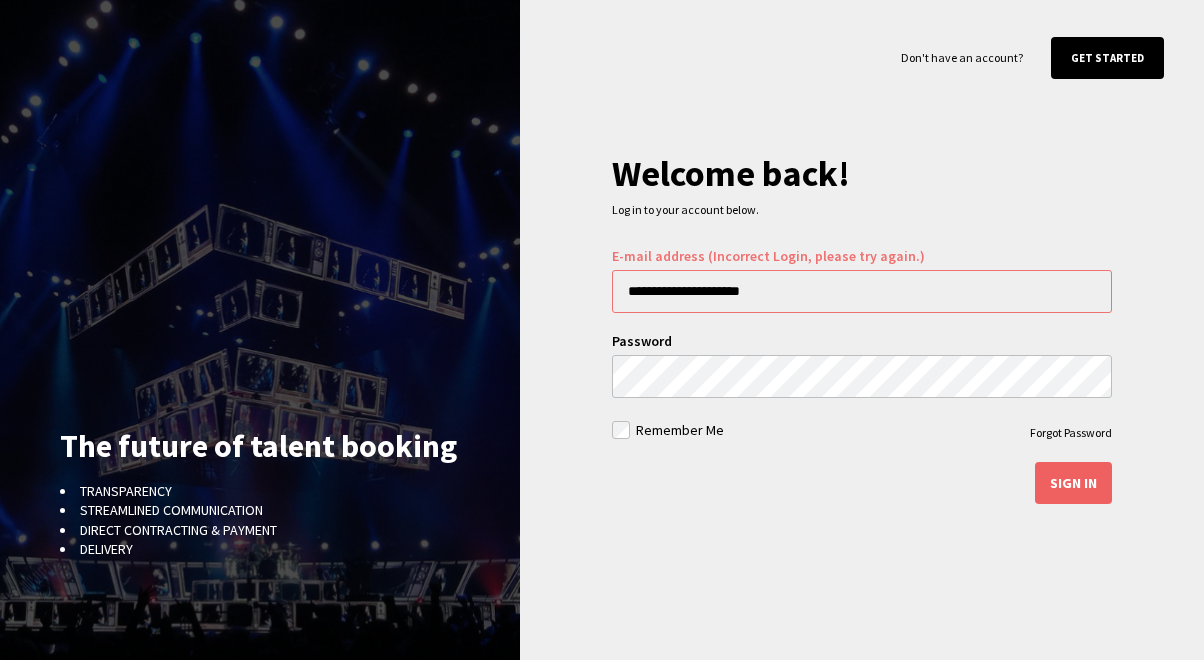 scroll, scrollTop: 0, scrollLeft: 0, axis: both 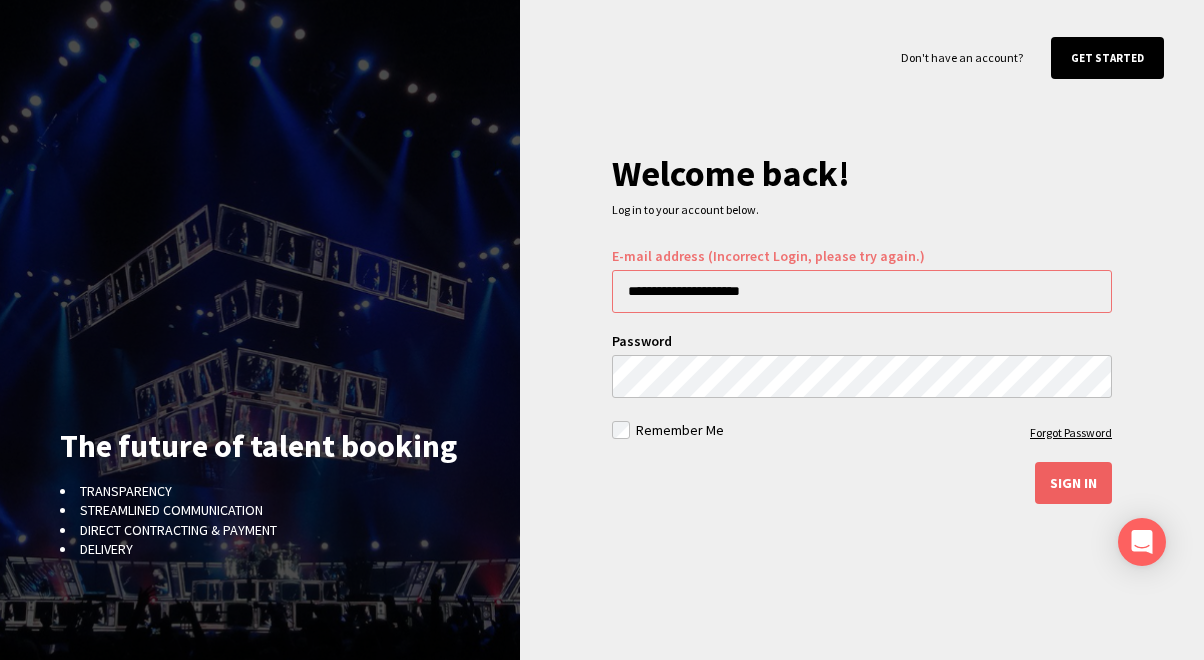 click on "Forgot Password" at bounding box center [1071, 432] 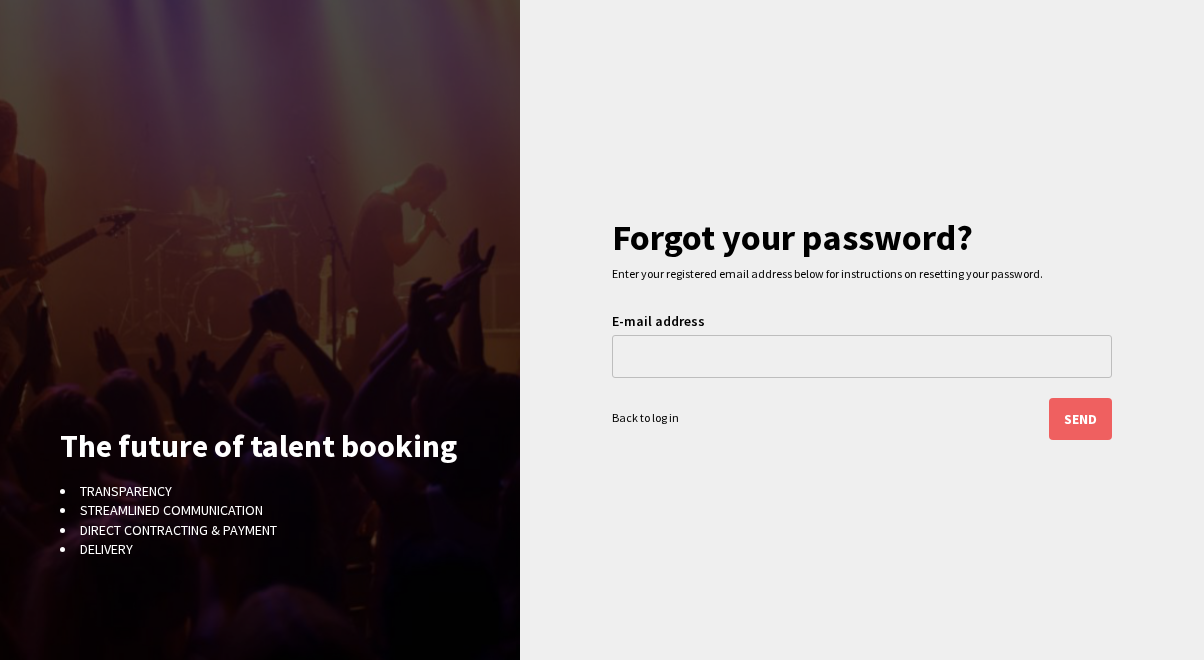 scroll, scrollTop: 0, scrollLeft: 0, axis: both 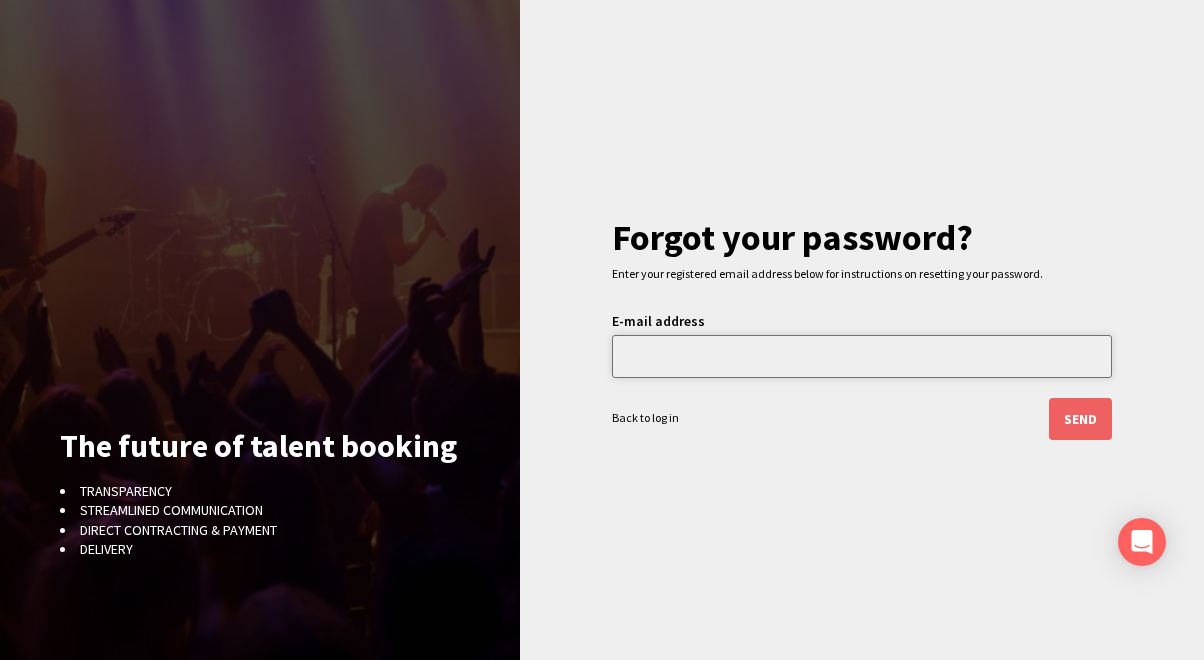 click at bounding box center [862, 356] 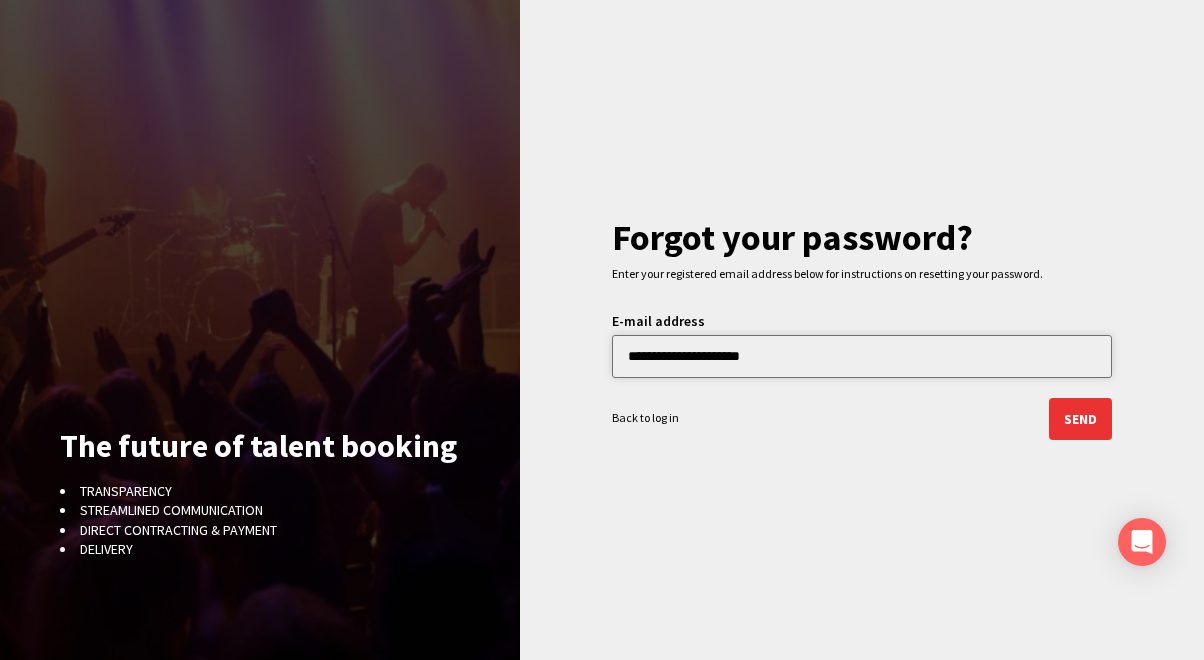 type on "**********" 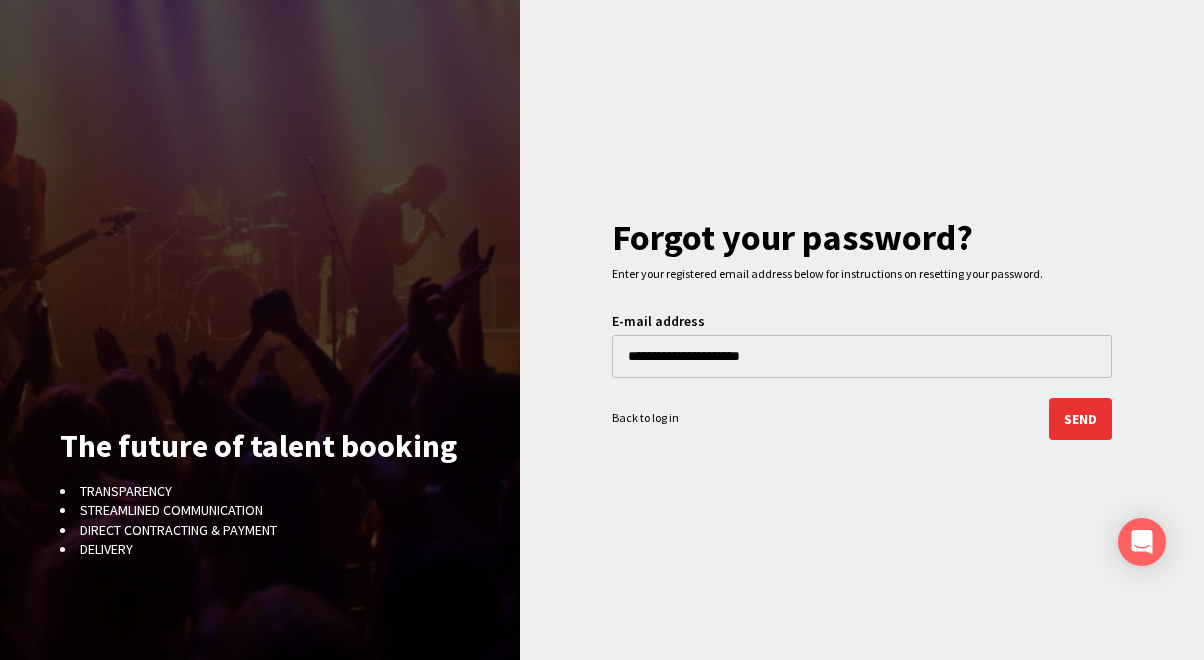 click on "Send" at bounding box center [1080, 419] 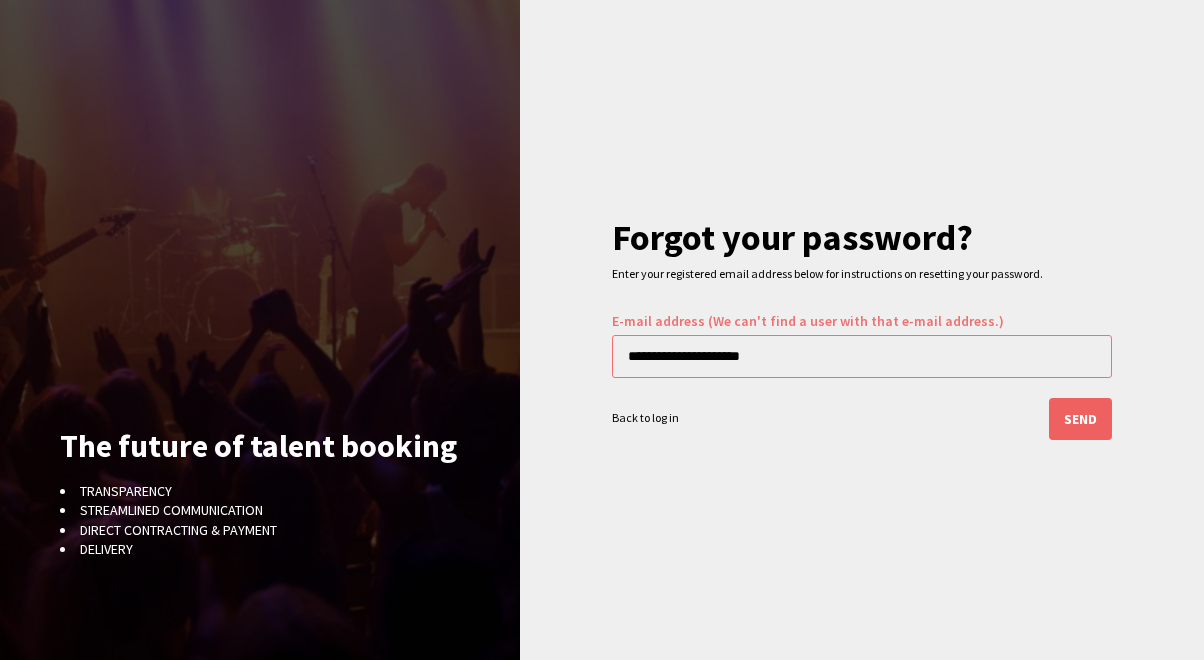 scroll, scrollTop: 0, scrollLeft: 0, axis: both 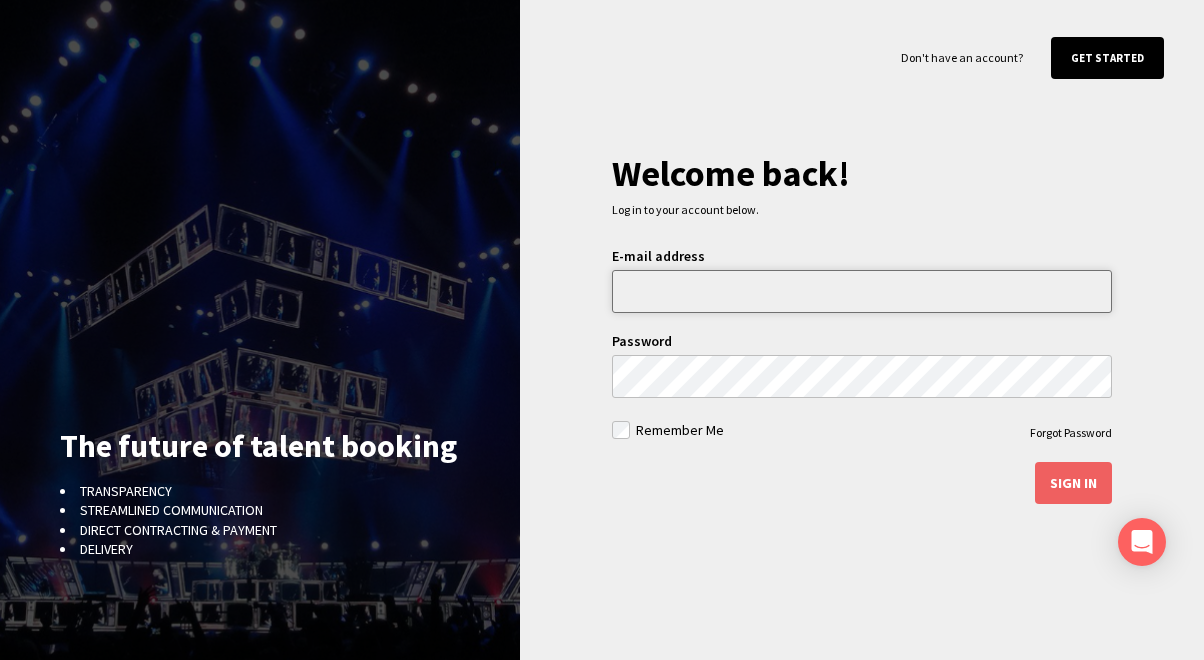 click at bounding box center (862, 291) 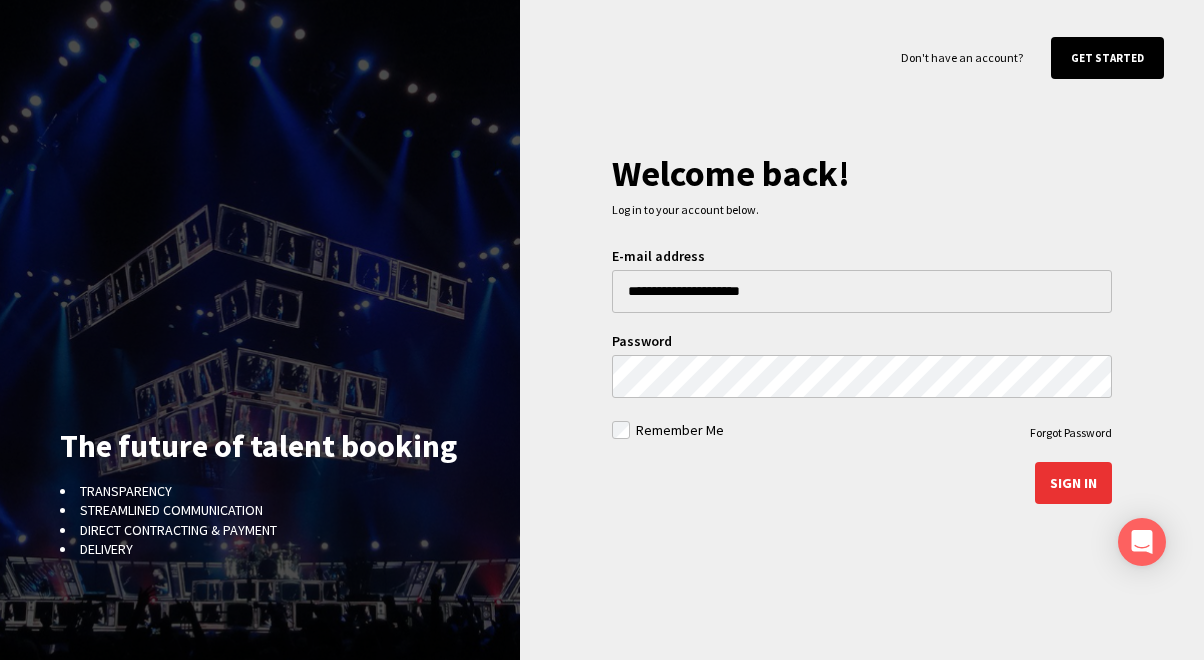 click on "Sign in" at bounding box center [1073, 483] 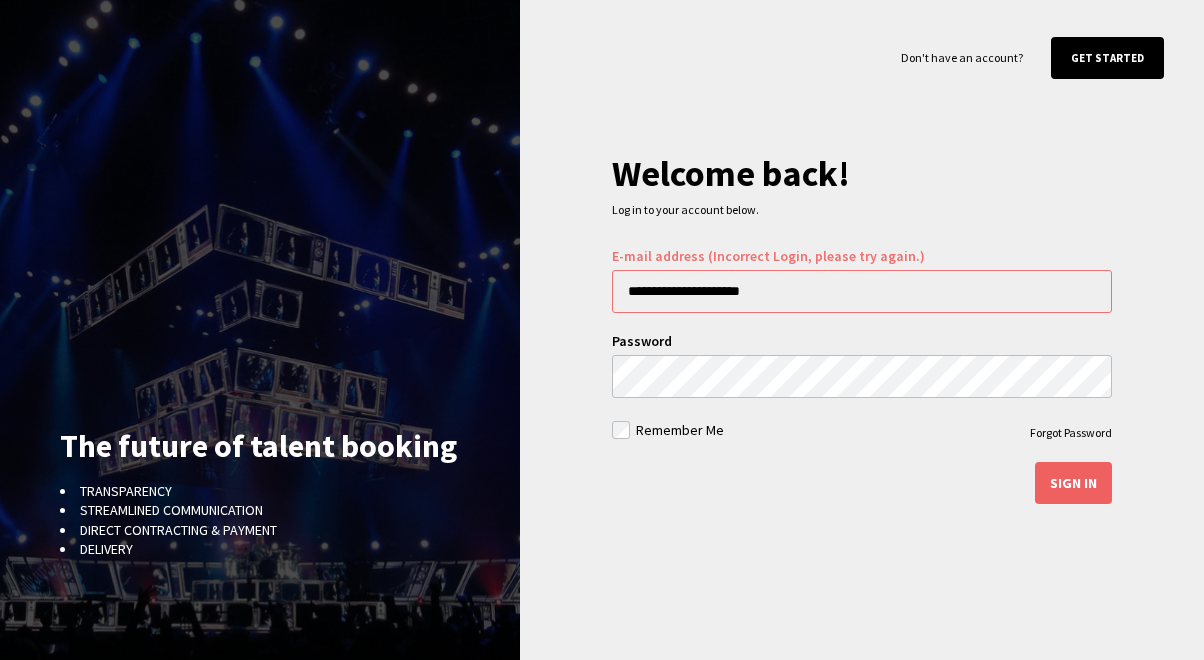 scroll, scrollTop: 0, scrollLeft: 0, axis: both 